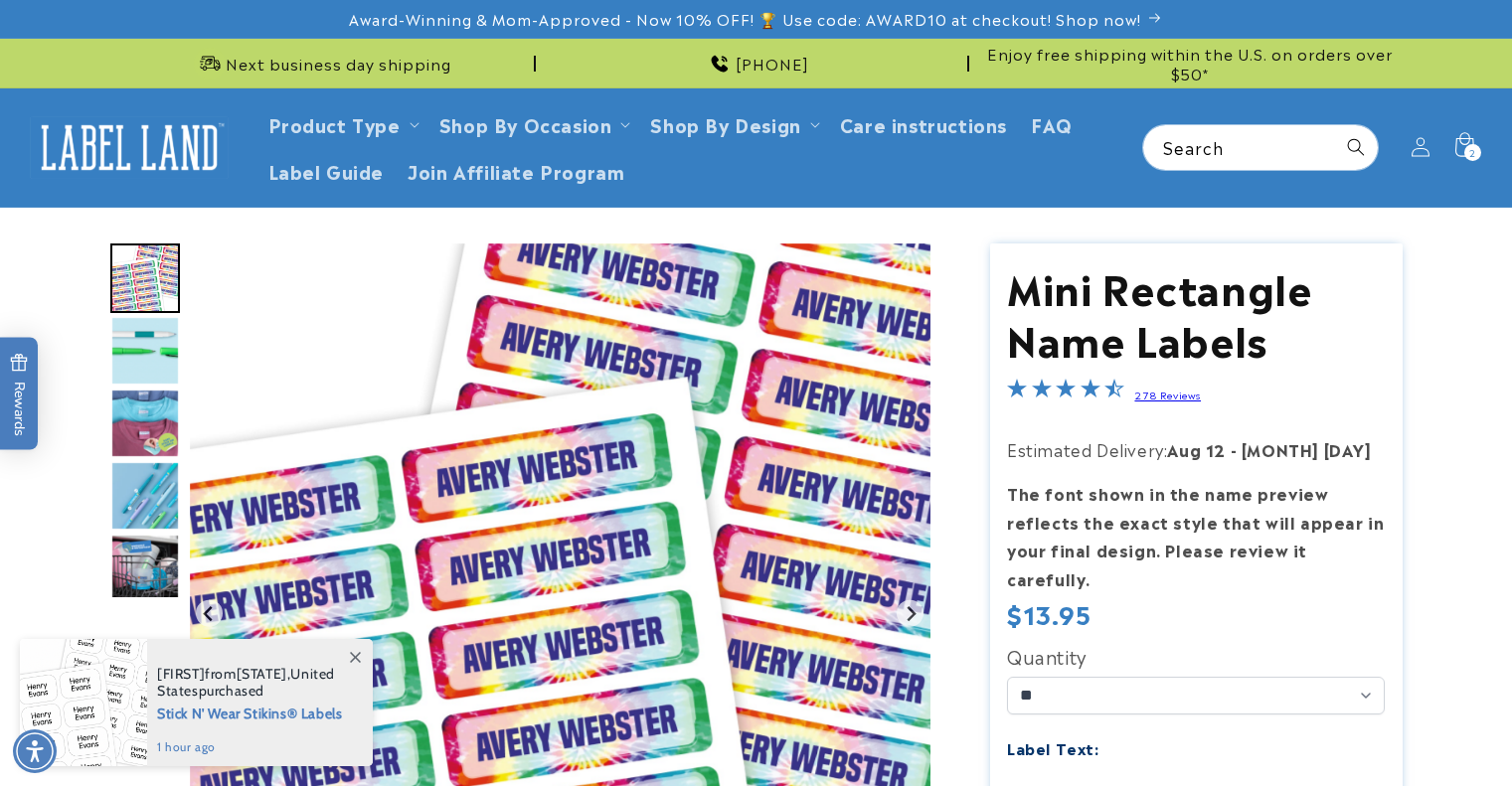 scroll, scrollTop: 0, scrollLeft: 0, axis: both 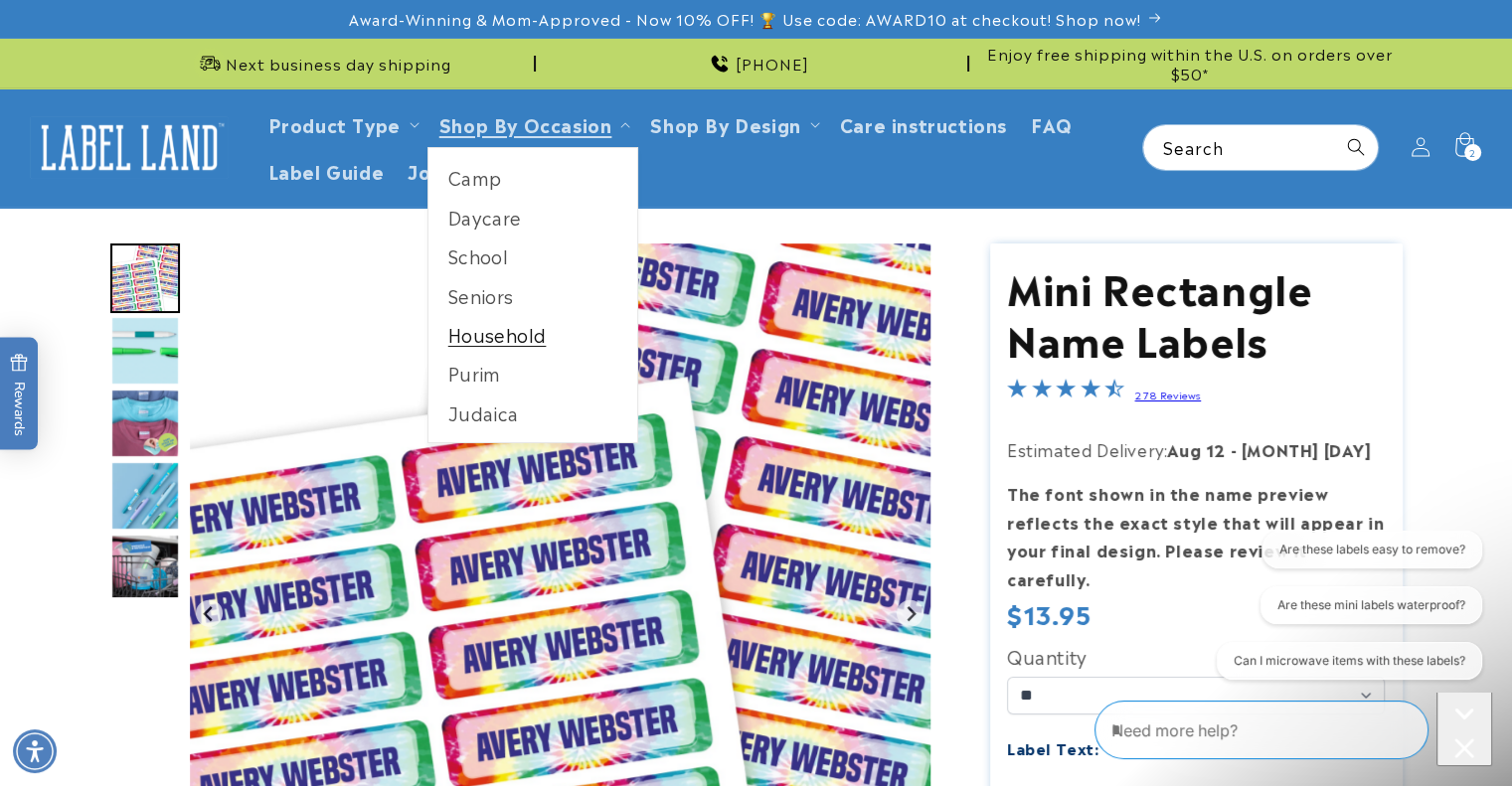 click on "Household" at bounding box center (533, 334) 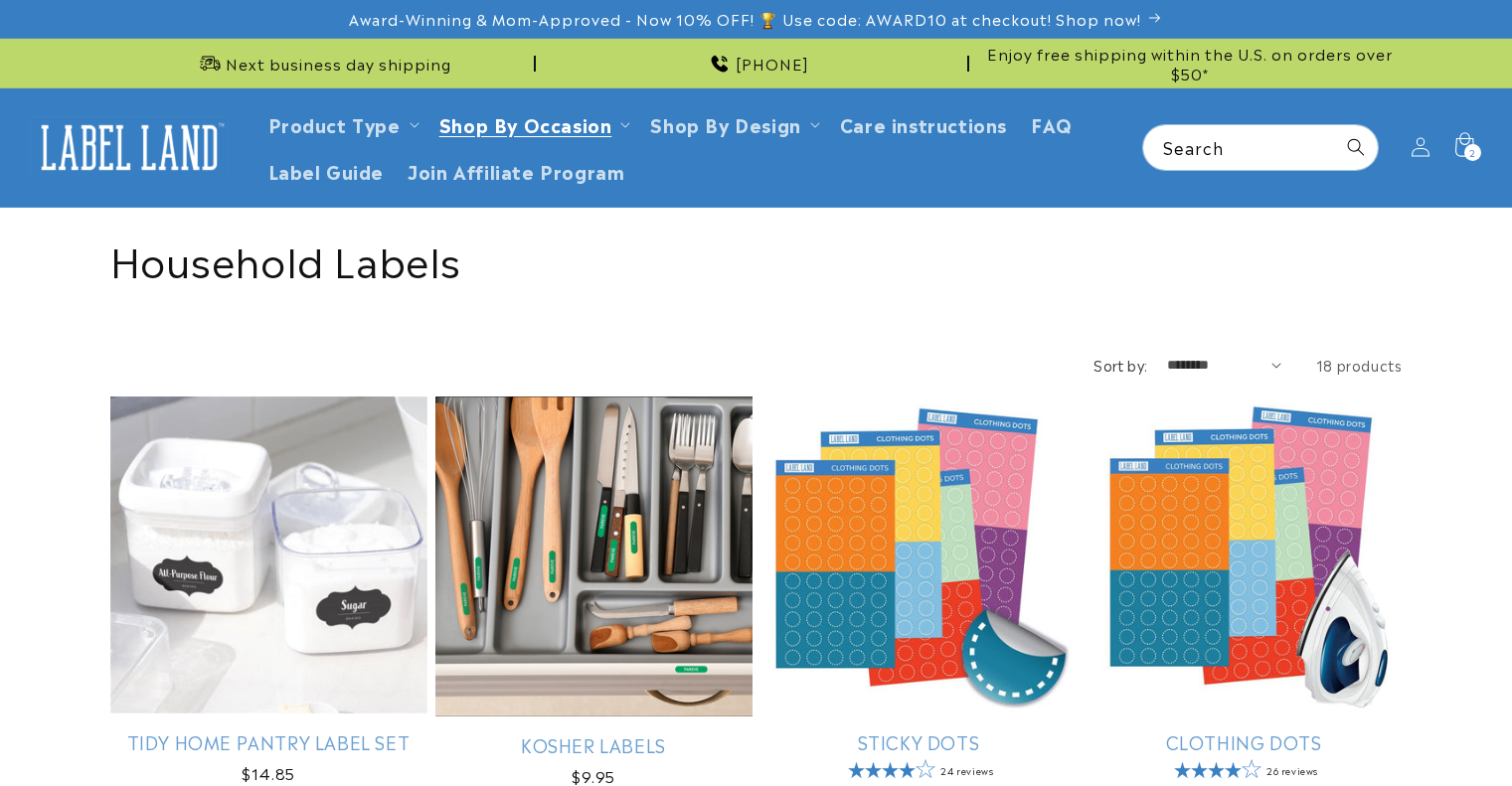 scroll, scrollTop: 0, scrollLeft: 0, axis: both 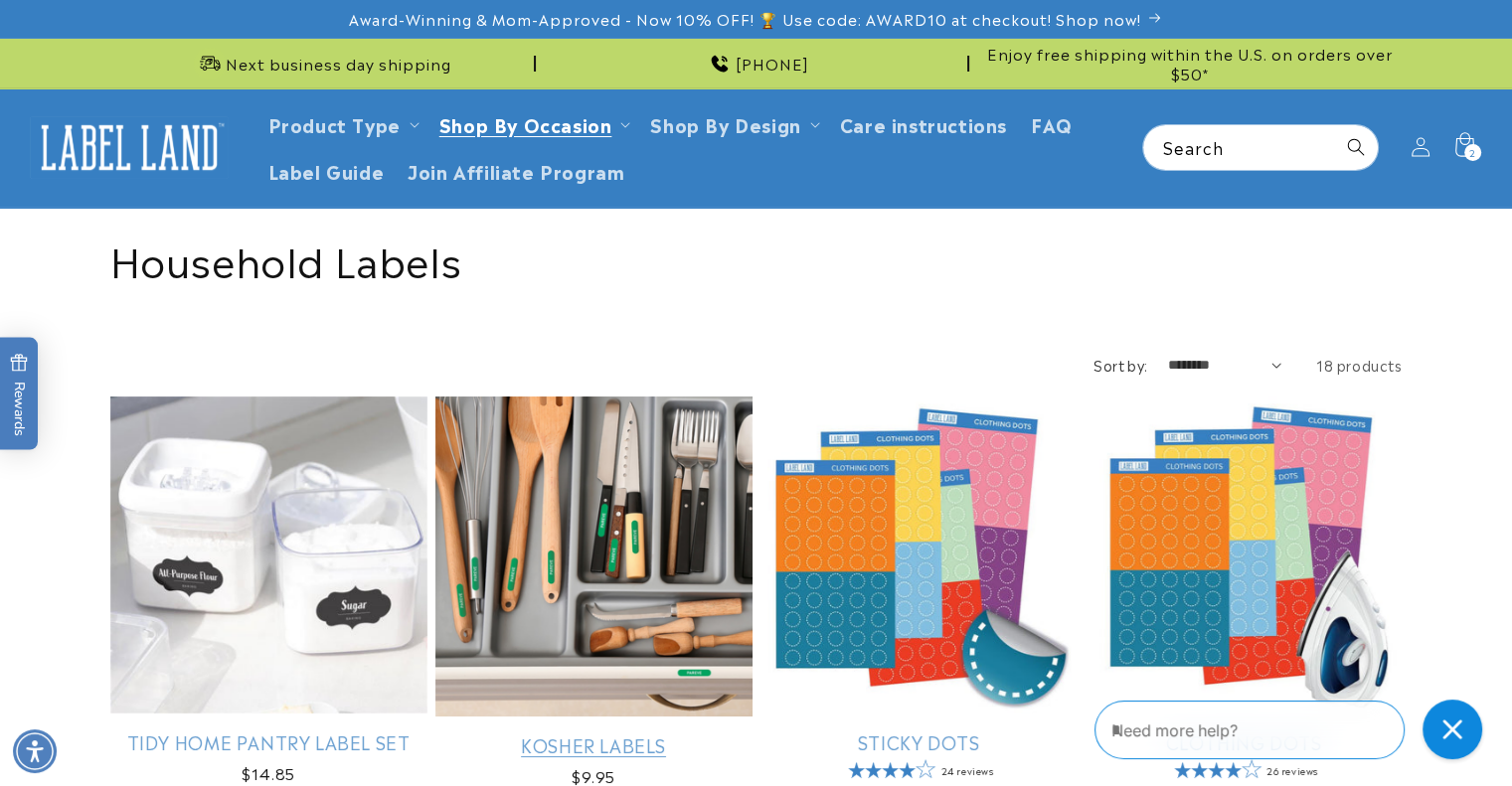 click on "Kosher Labels" at bounding box center [593, 744] 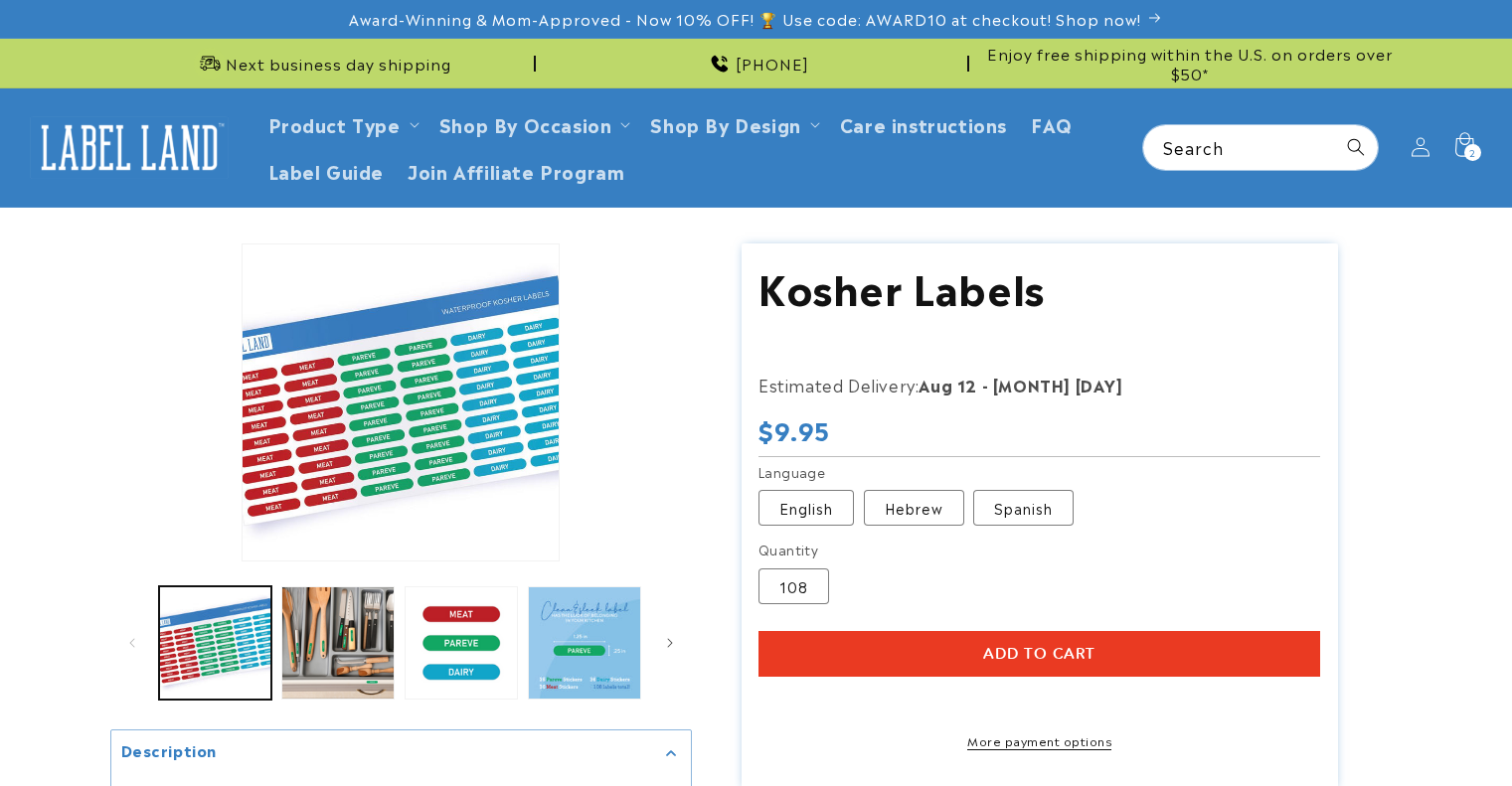 scroll, scrollTop: 0, scrollLeft: 0, axis: both 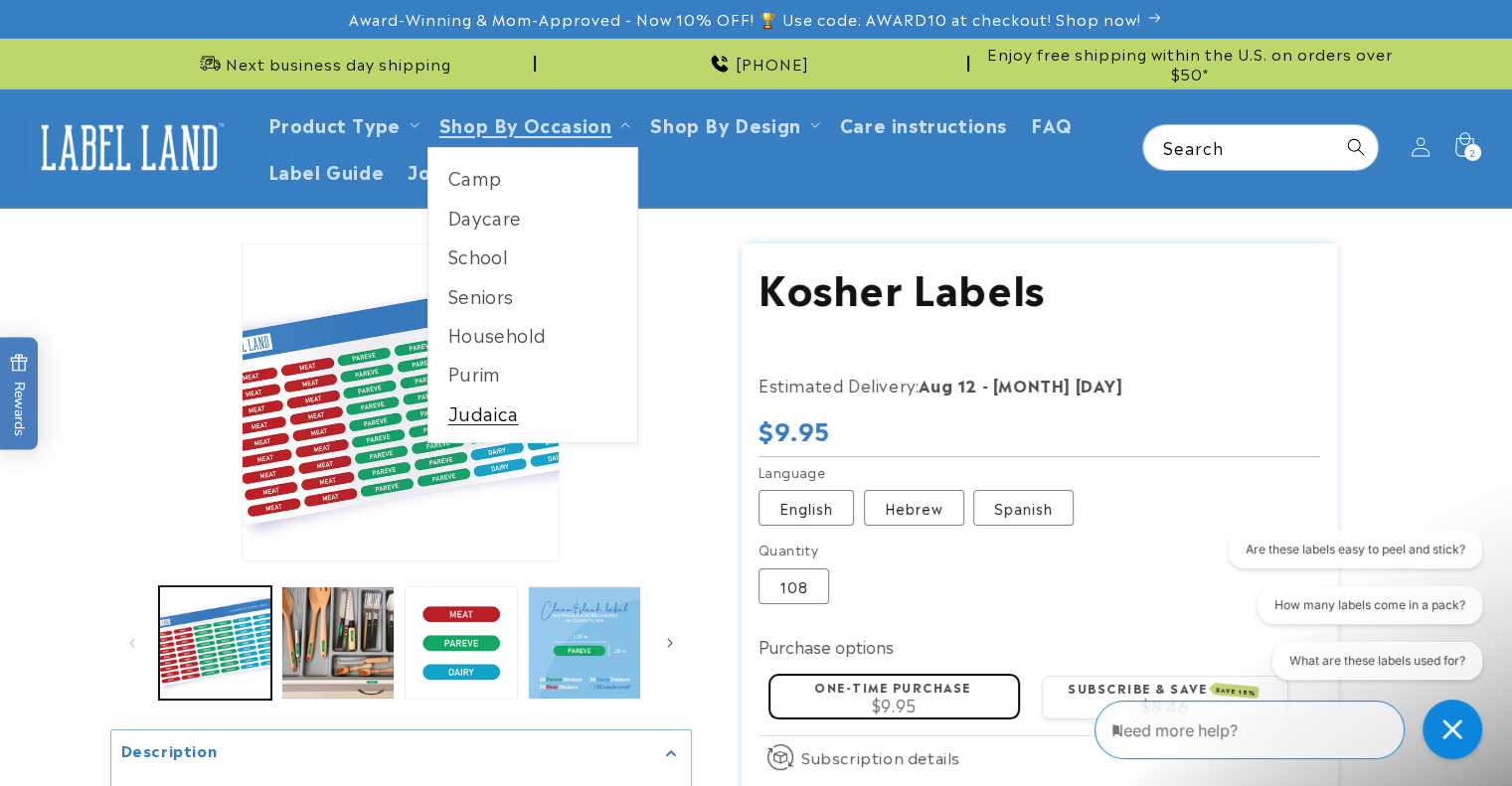 click on "Judaica" at bounding box center (533, 412) 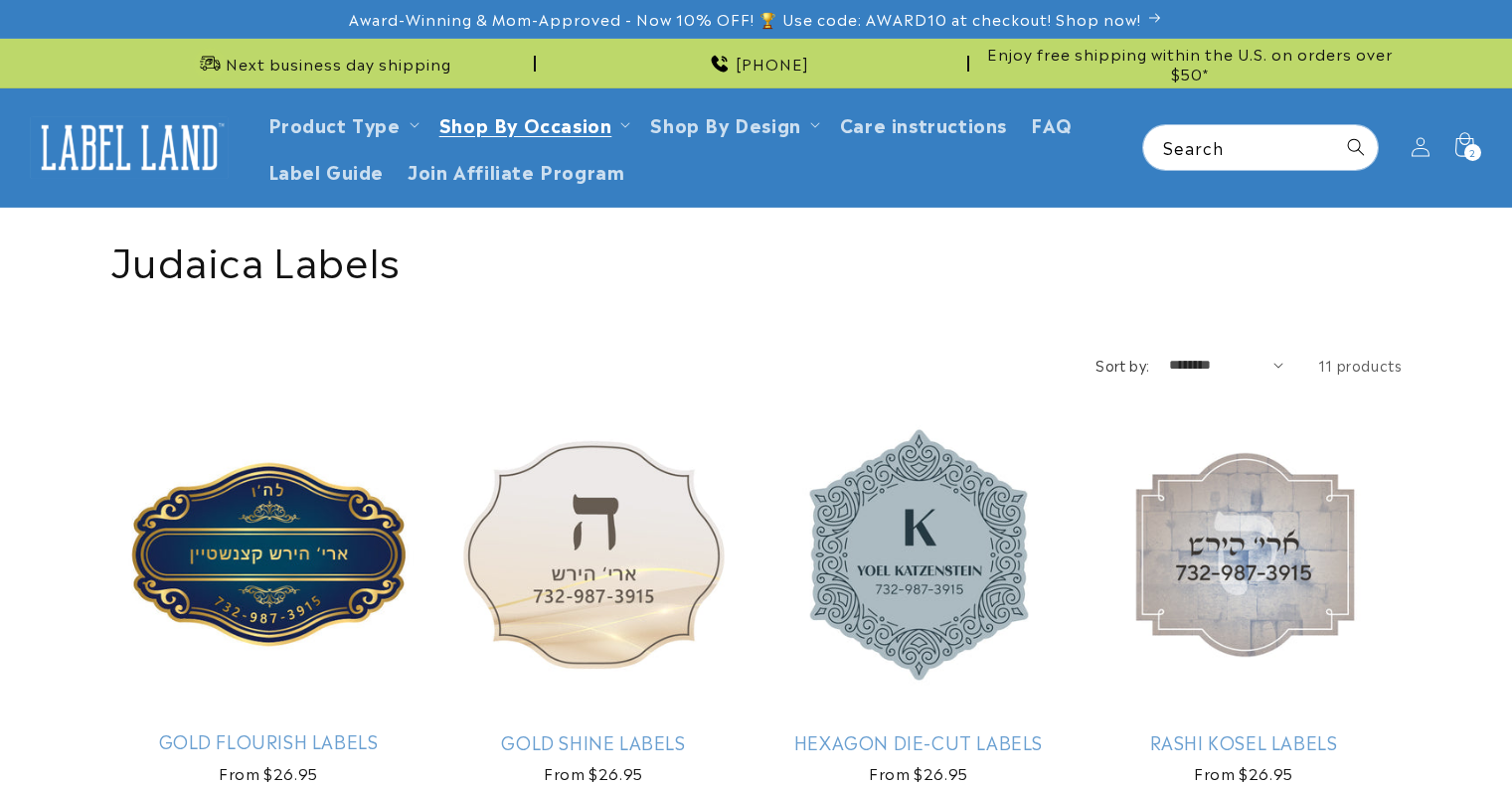 scroll, scrollTop: 0, scrollLeft: 0, axis: both 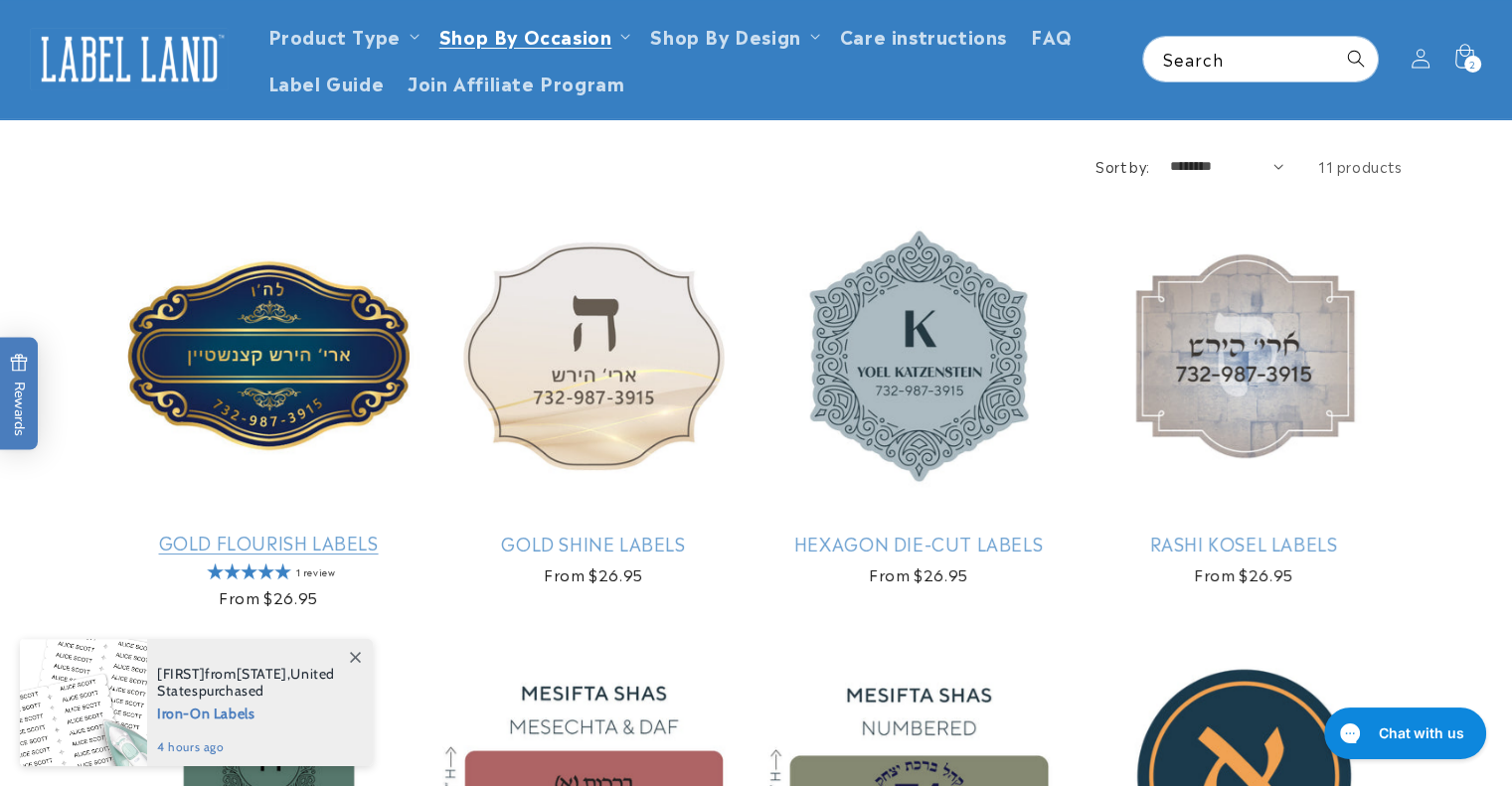 click on "Gold Flourish Labels" at bounding box center (268, 542) 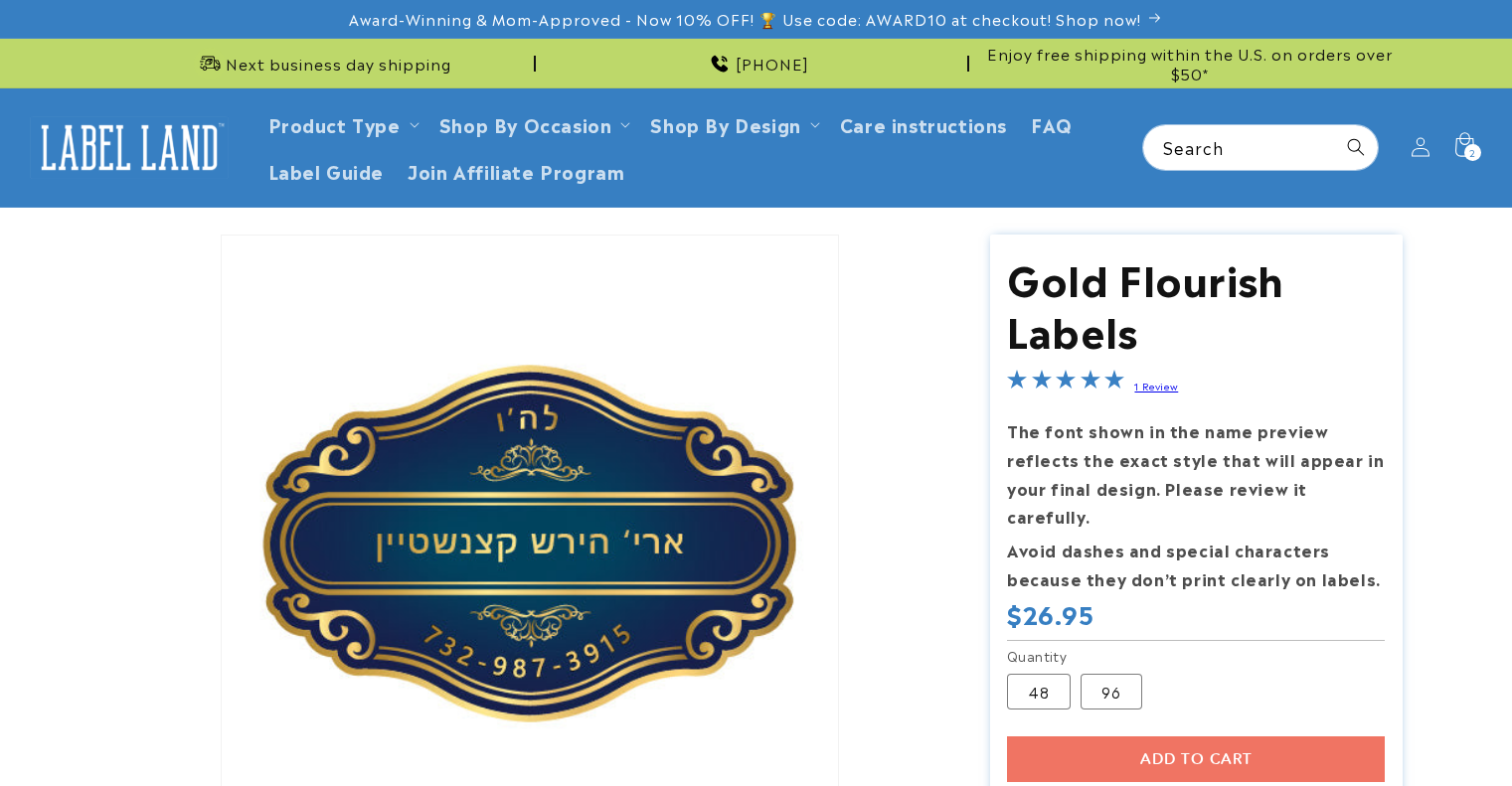 scroll, scrollTop: 0, scrollLeft: 0, axis: both 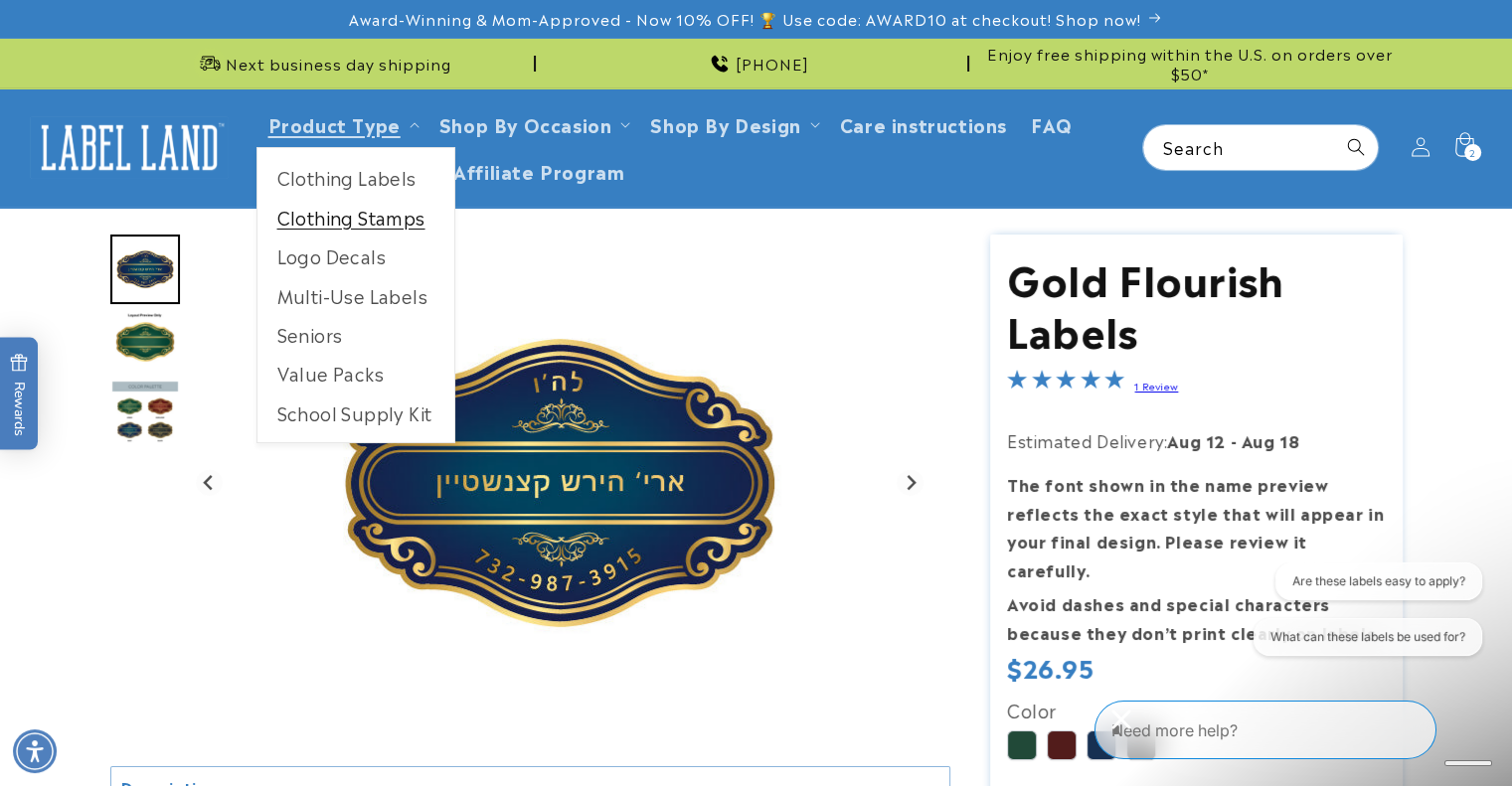 click on "Clothing Stamps" at bounding box center (356, 217) 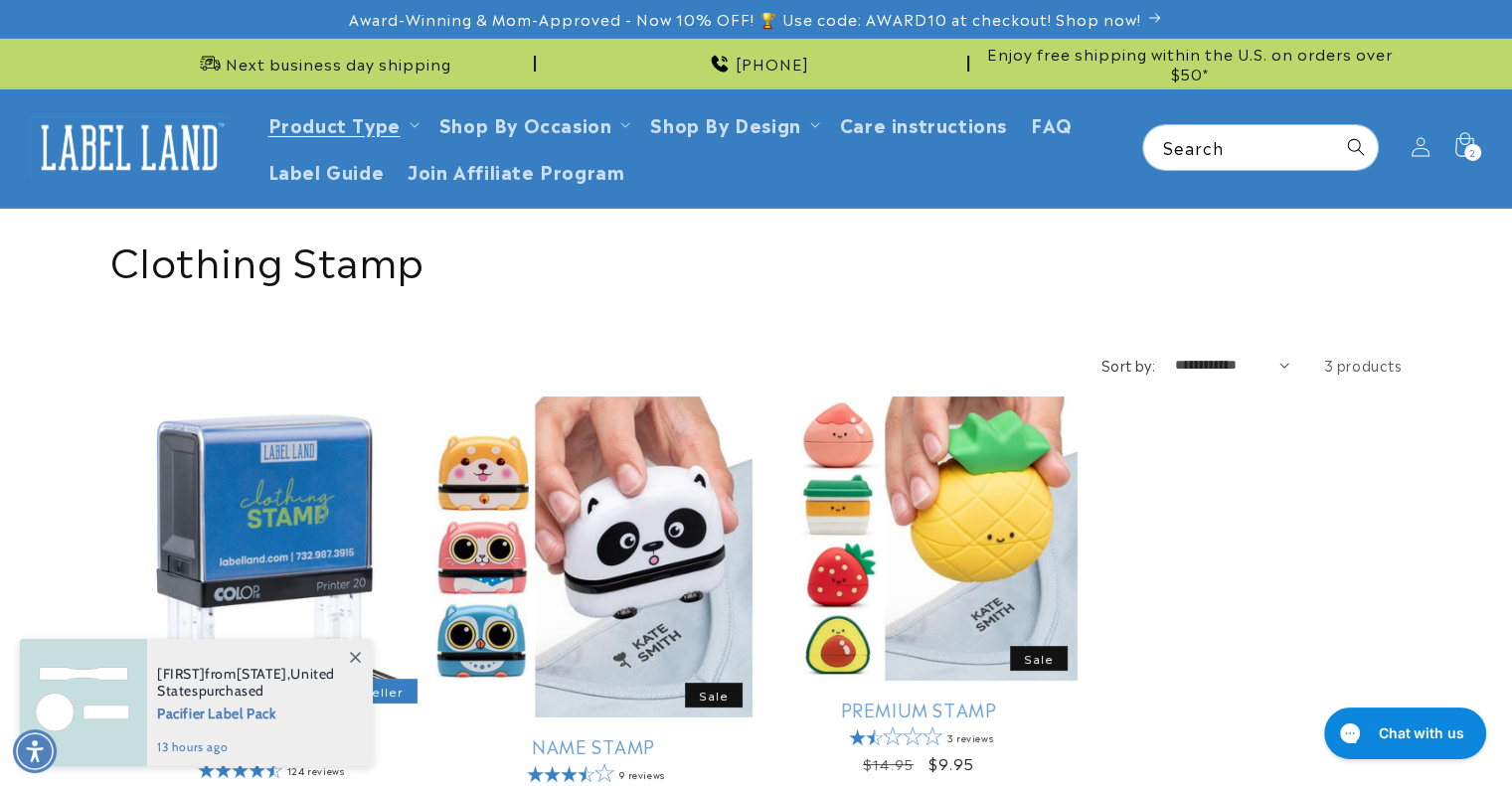 scroll, scrollTop: 0, scrollLeft: 0, axis: both 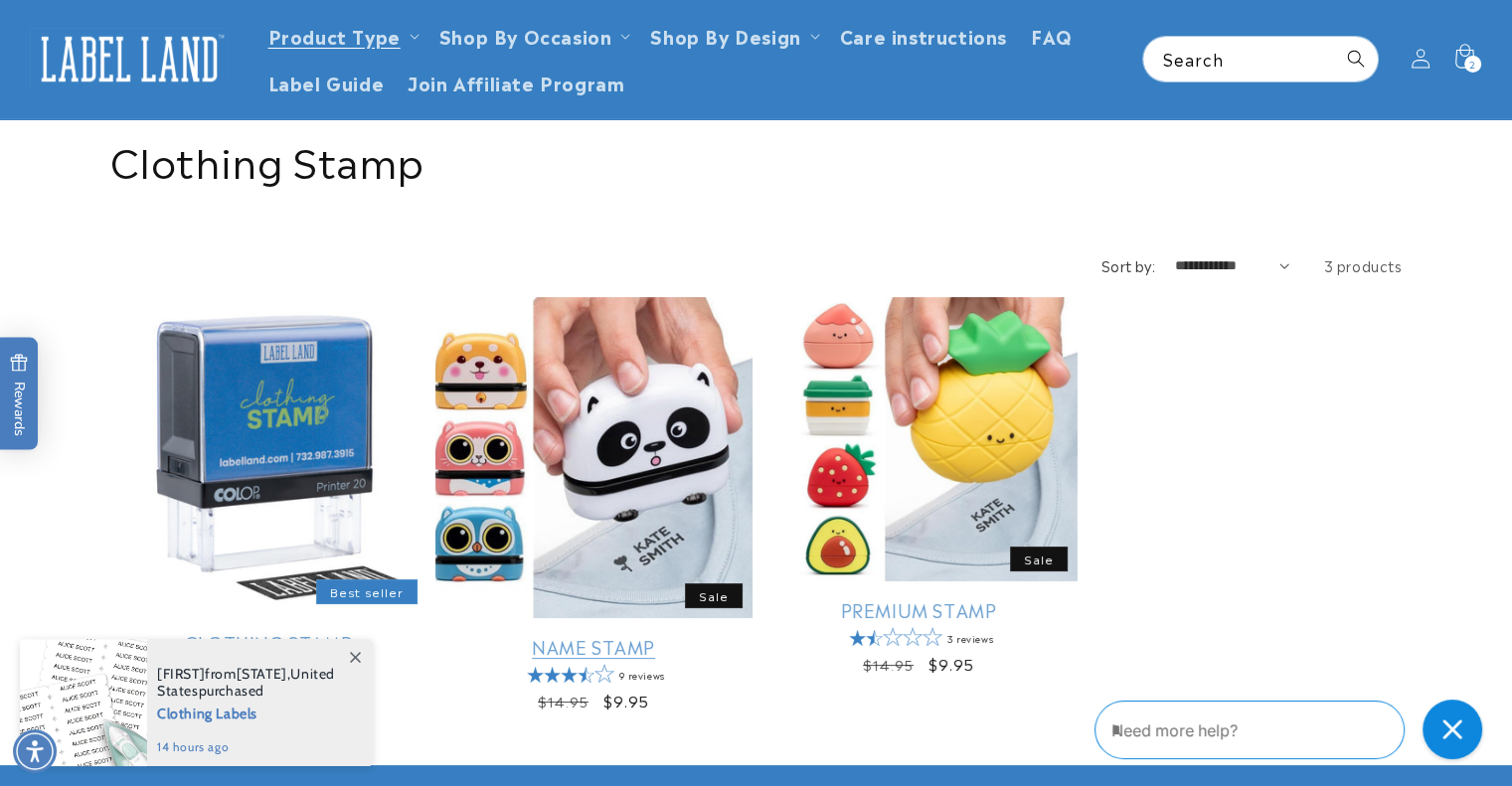 click on "Name Stamp" at bounding box center [593, 646] 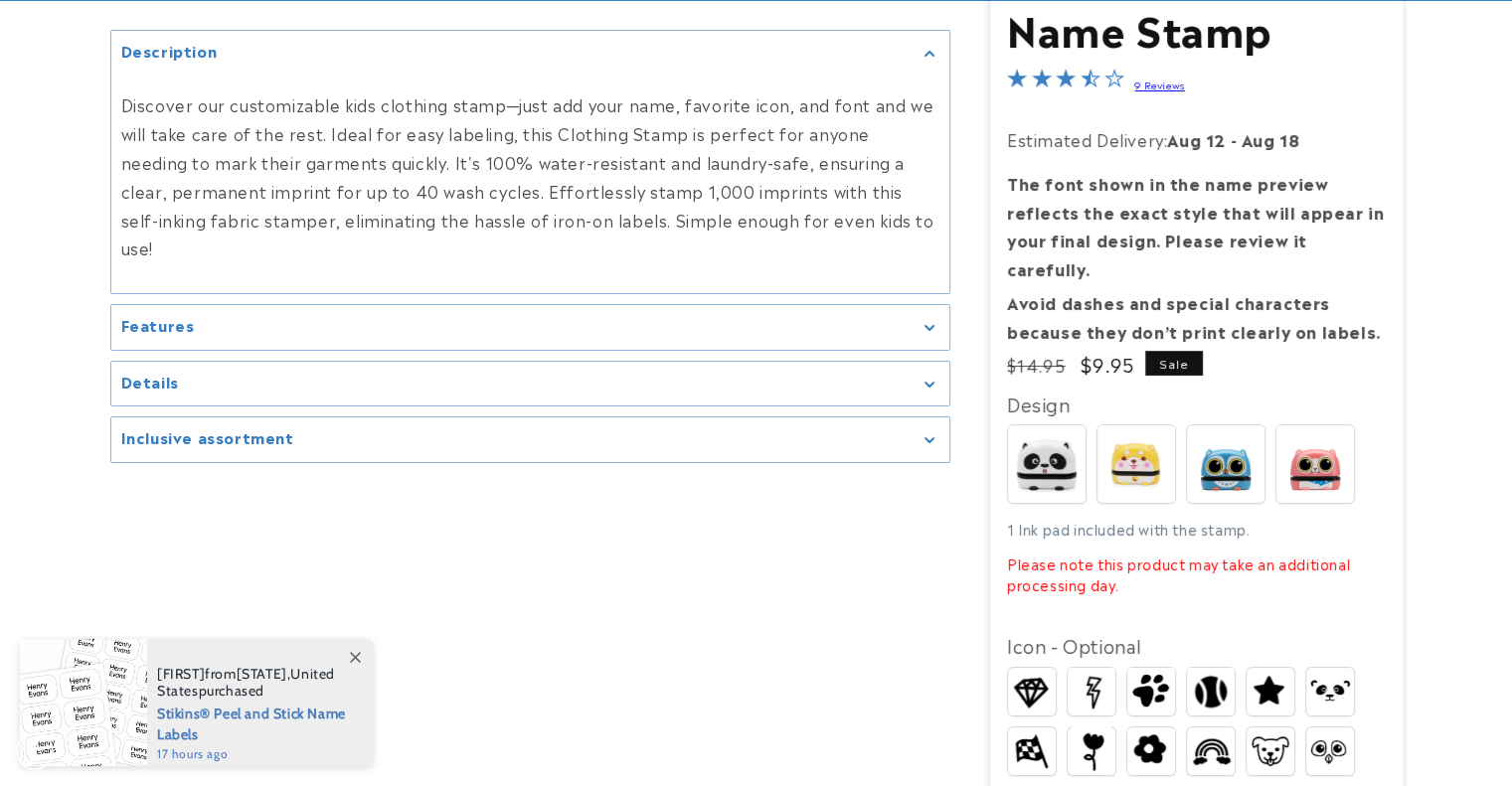 scroll, scrollTop: 298, scrollLeft: 0, axis: vertical 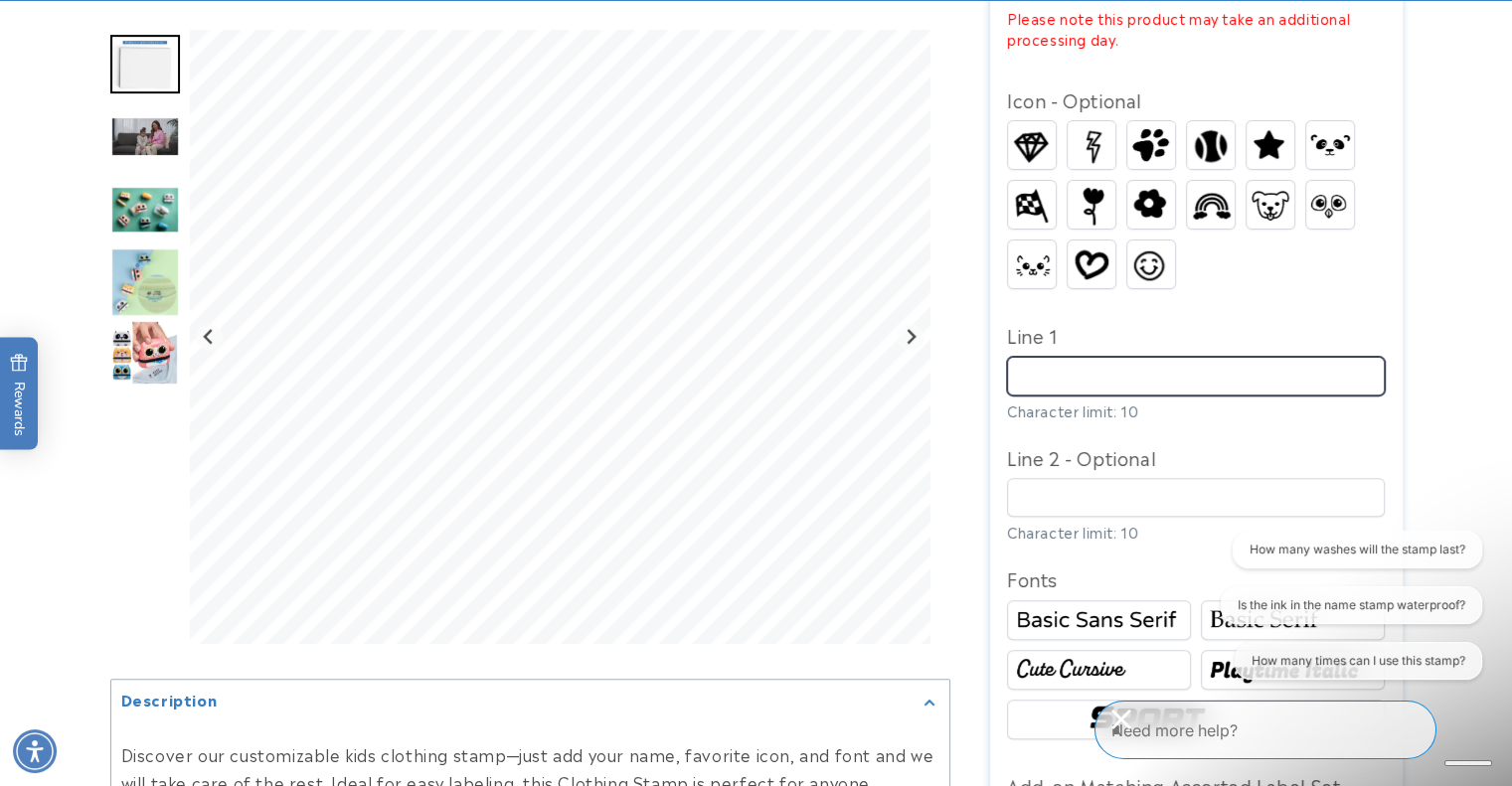 click on "Line 1" at bounding box center [1196, 376] 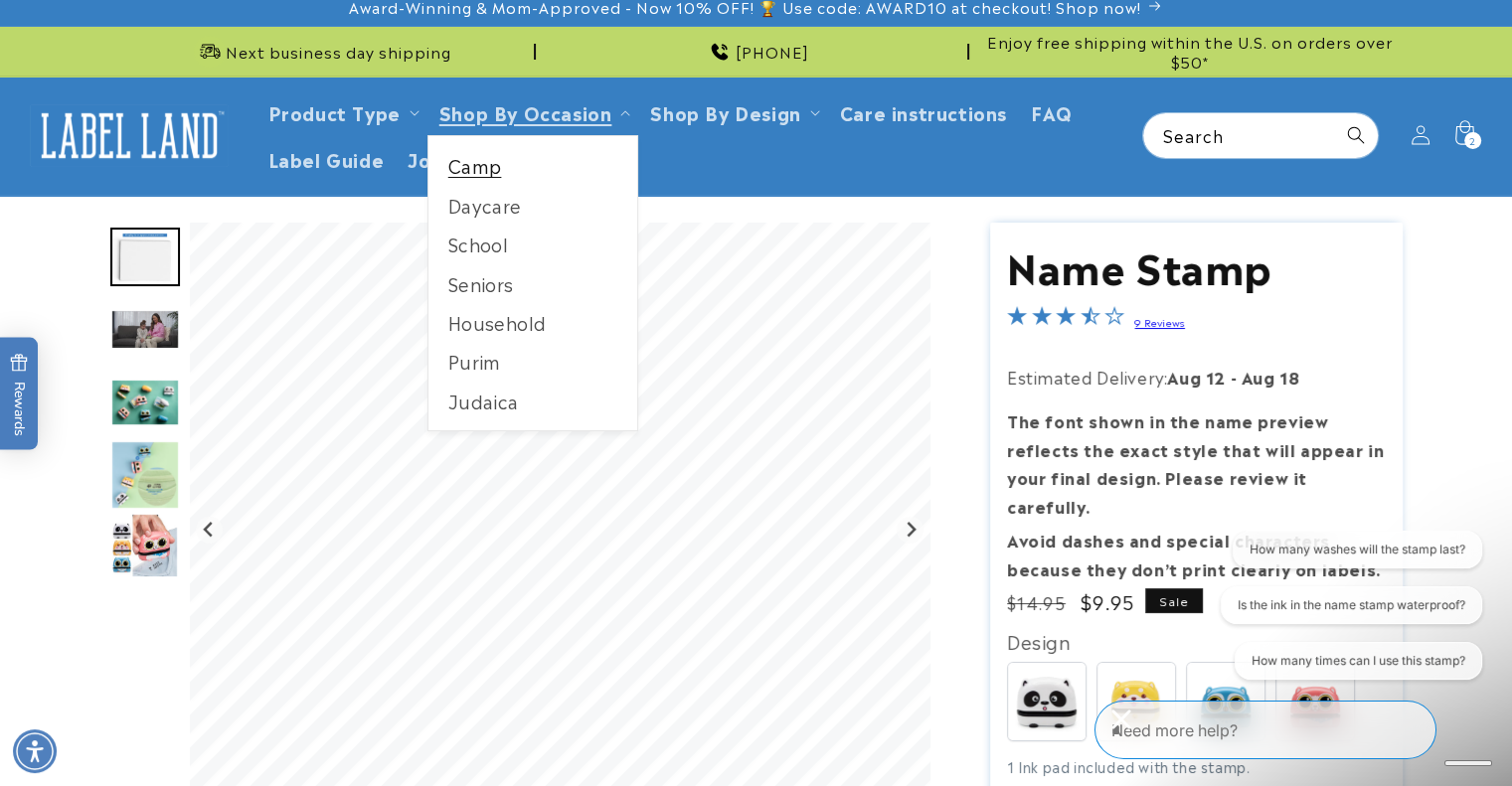 scroll, scrollTop: 0, scrollLeft: 0, axis: both 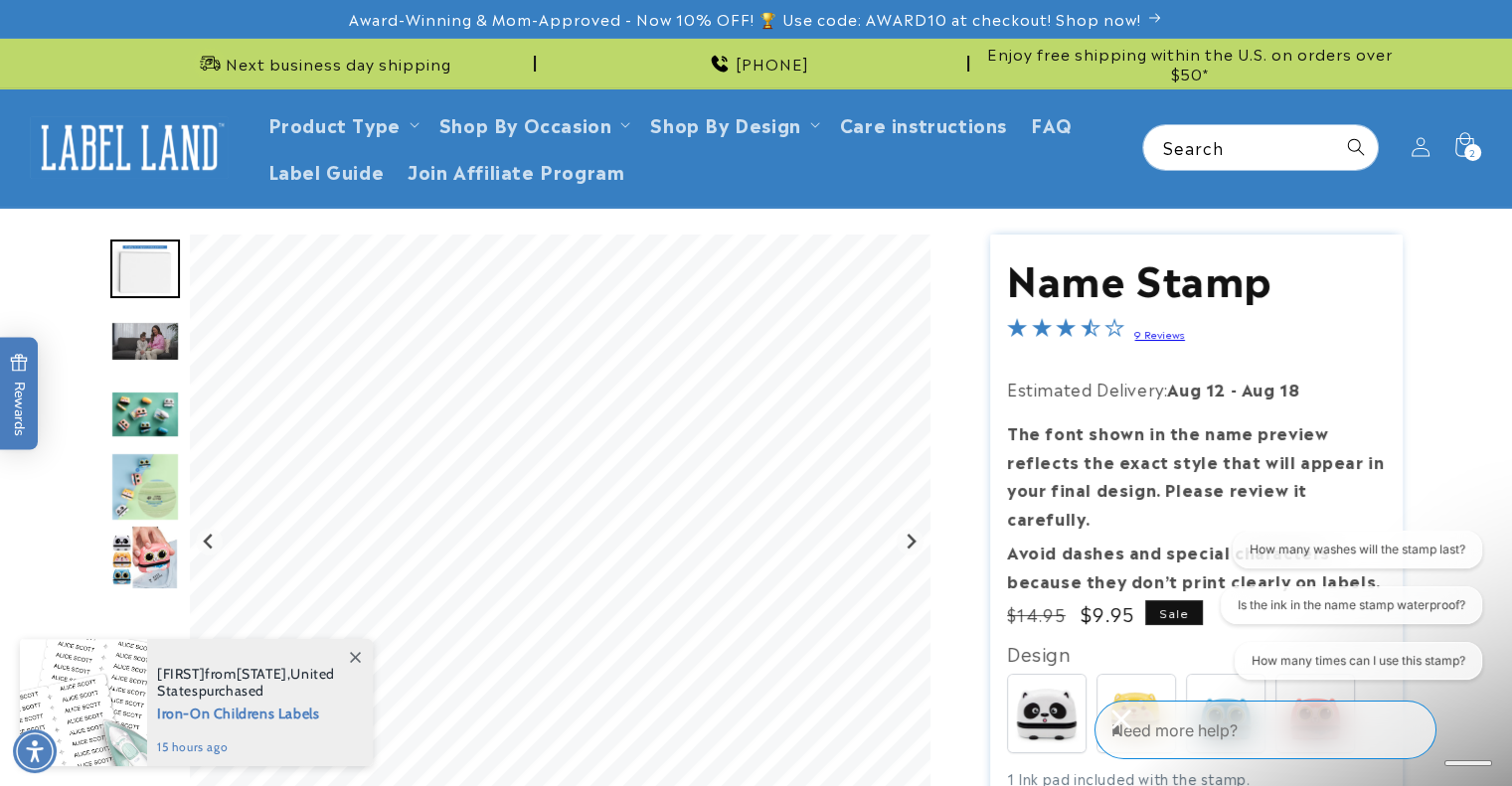 click at bounding box center (145, 341) 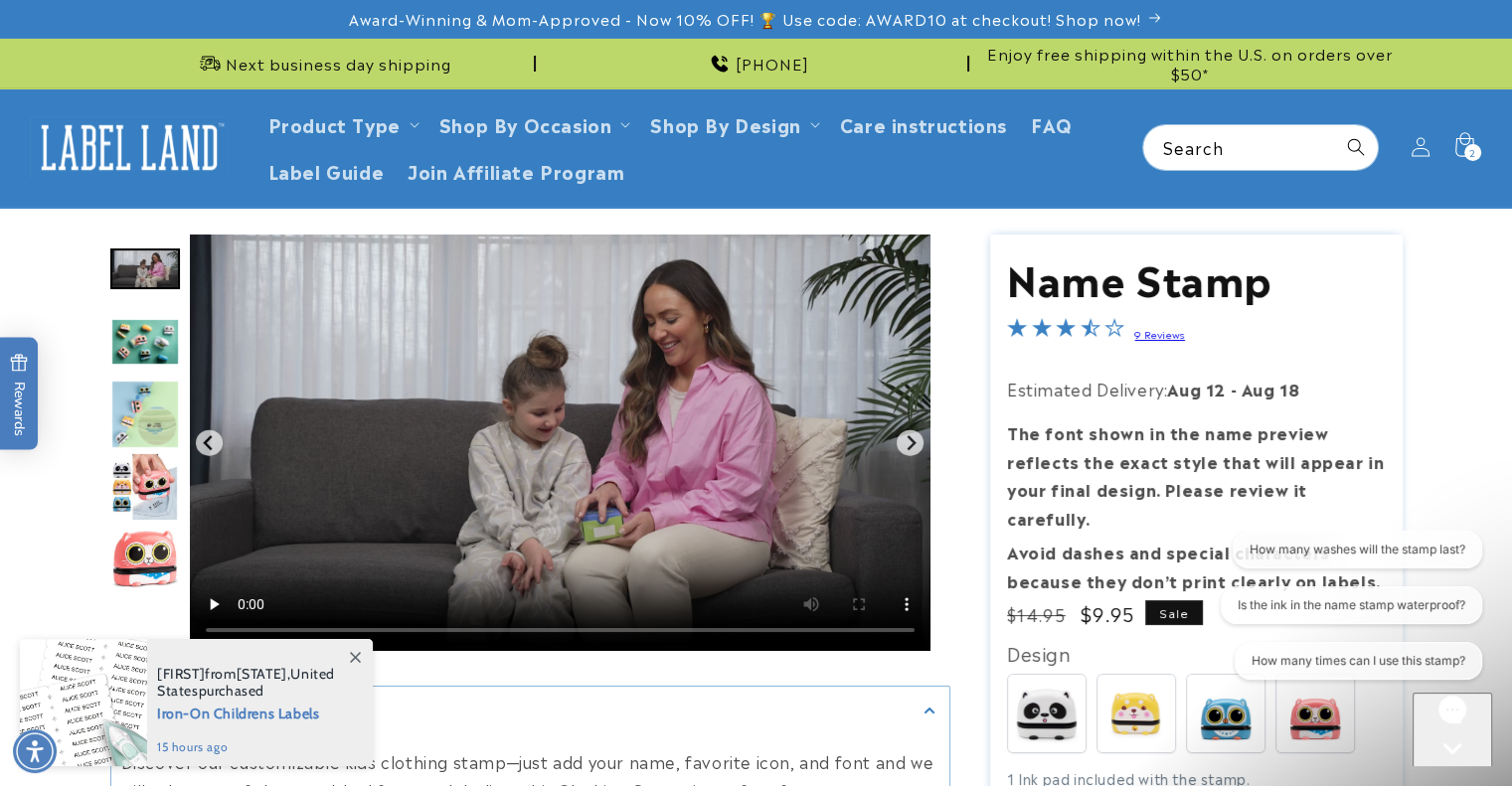 click at bounding box center [145, 414] 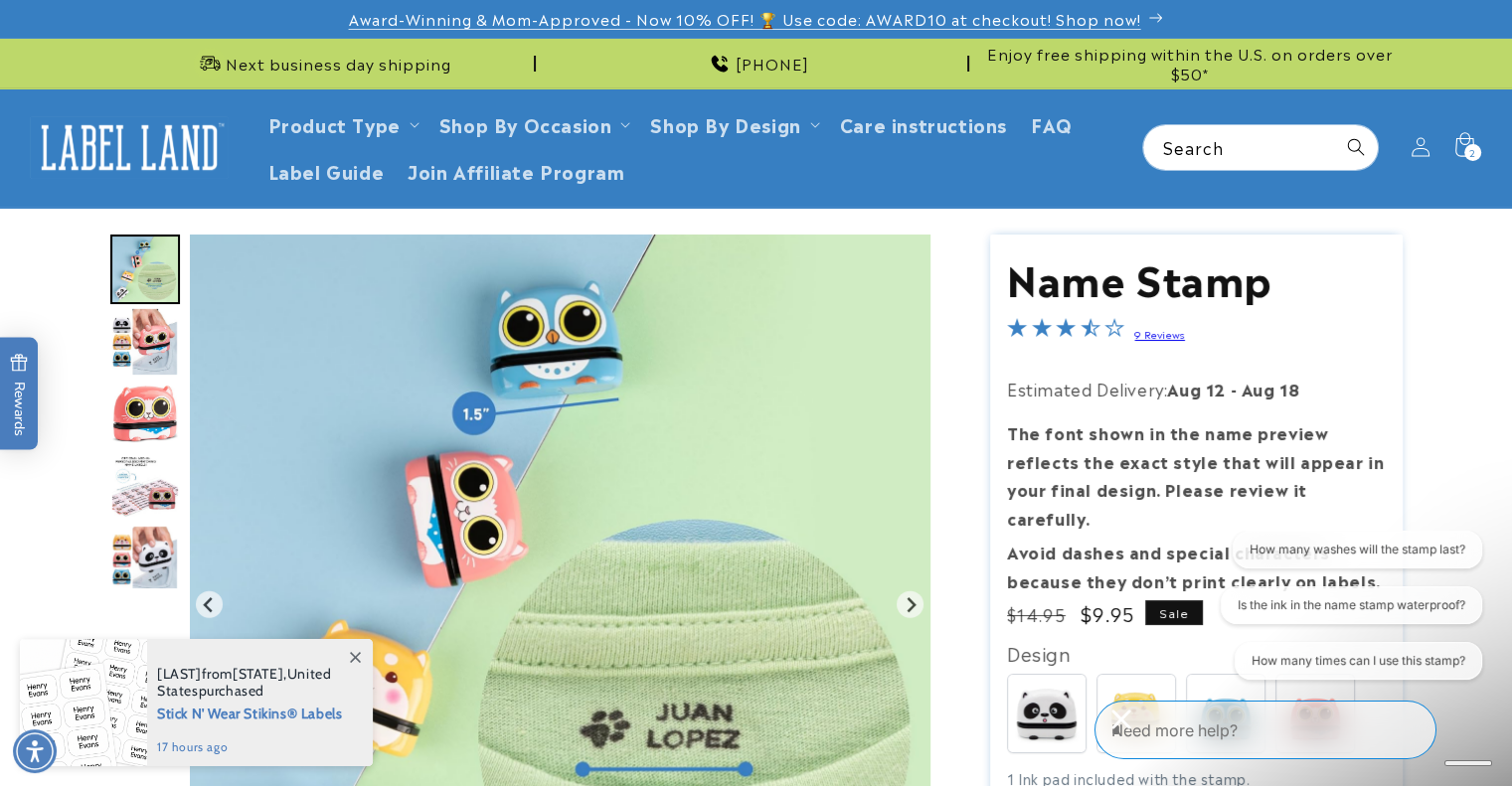 click on "Award-Winning & Mom-Approved - Now 10% OFF! 🏆 Use code: AWARD10 at checkout! Shop now!" at bounding box center [745, 19] 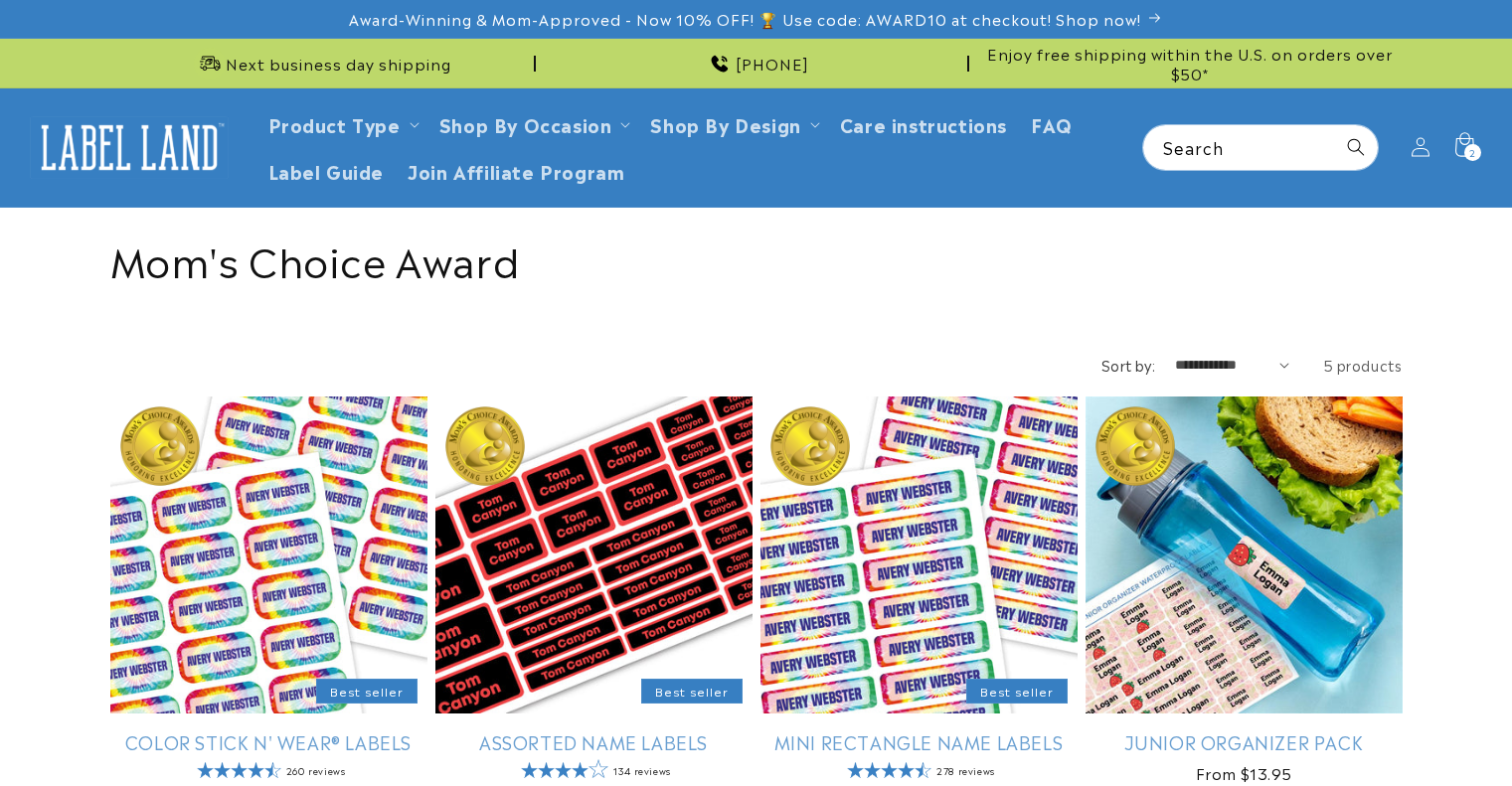 scroll, scrollTop: 0, scrollLeft: 0, axis: both 